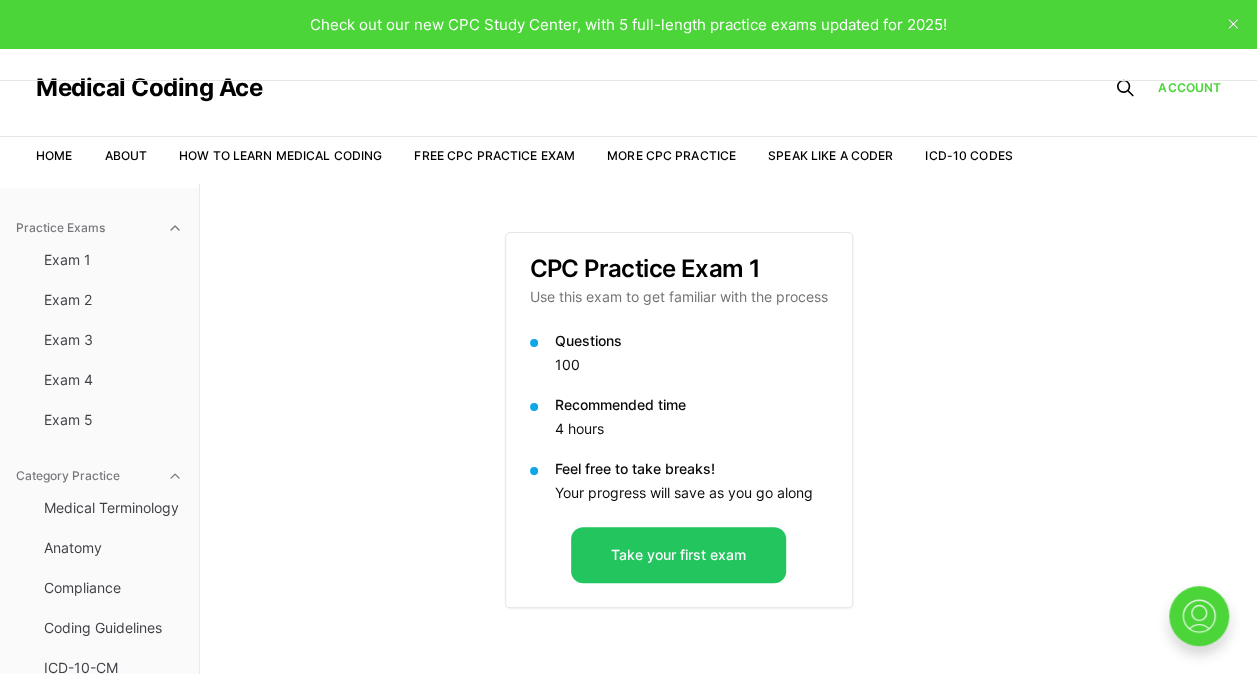 scroll, scrollTop: 0, scrollLeft: 0, axis: both 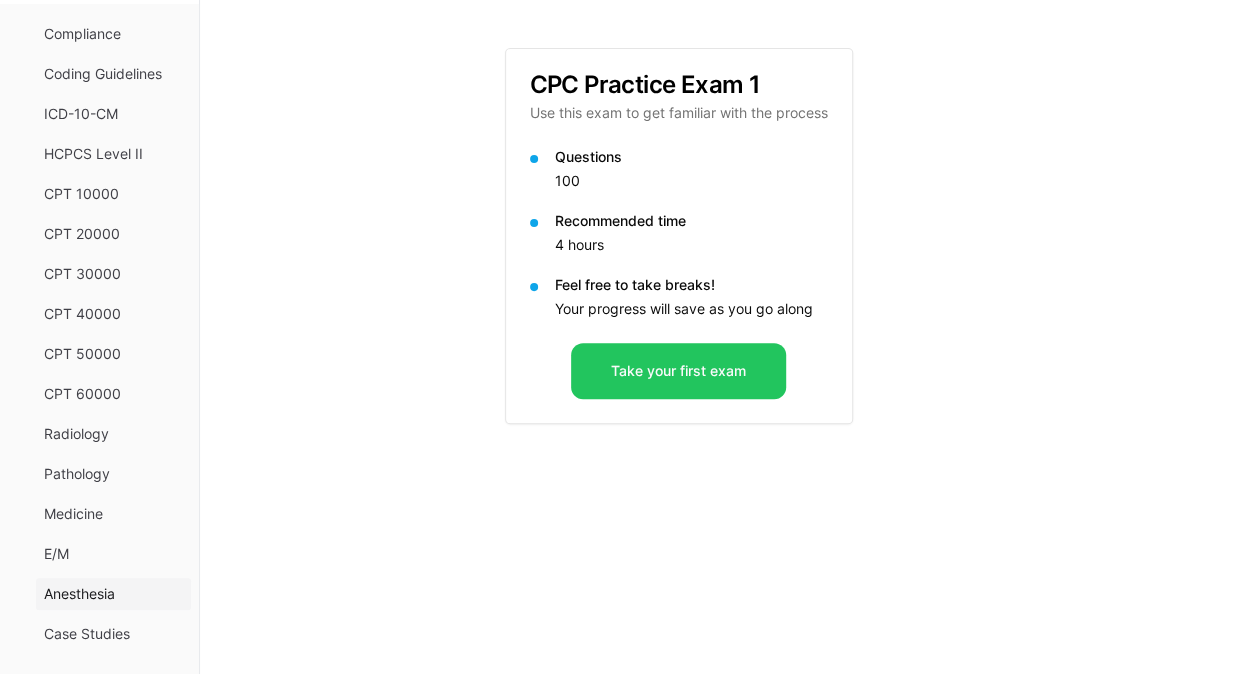click on "Anesthesia" at bounding box center [113, 594] 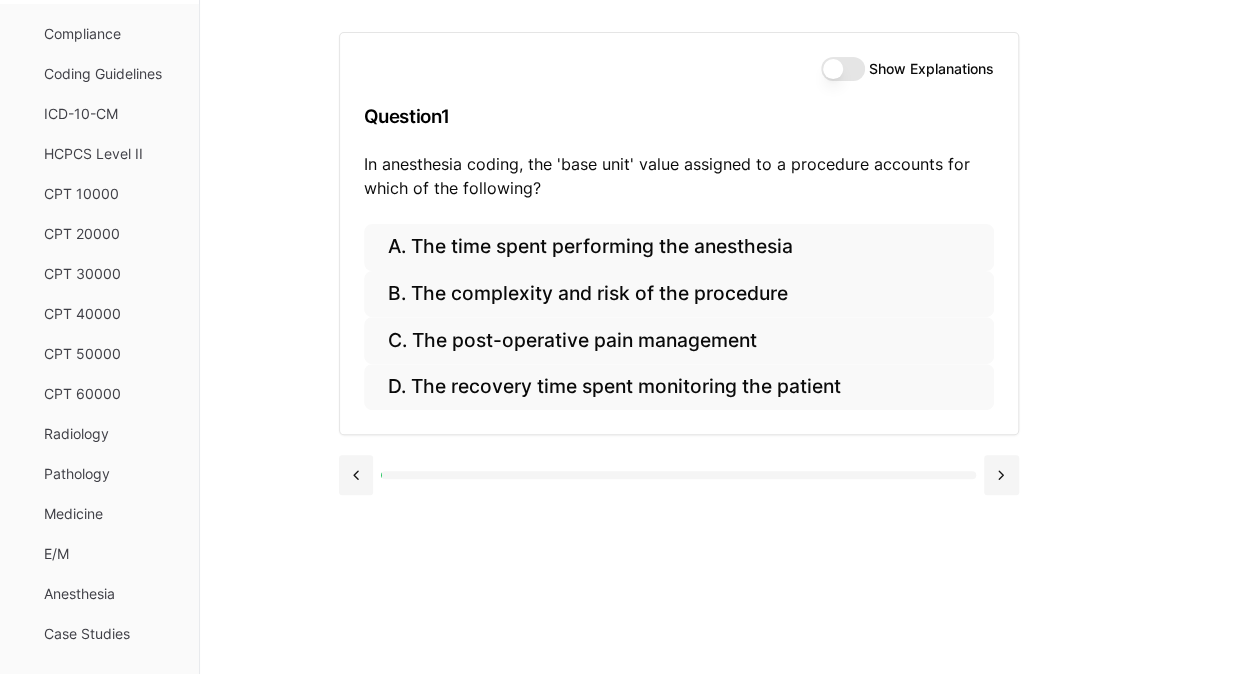 click on "Show Explanations" at bounding box center (843, 69) 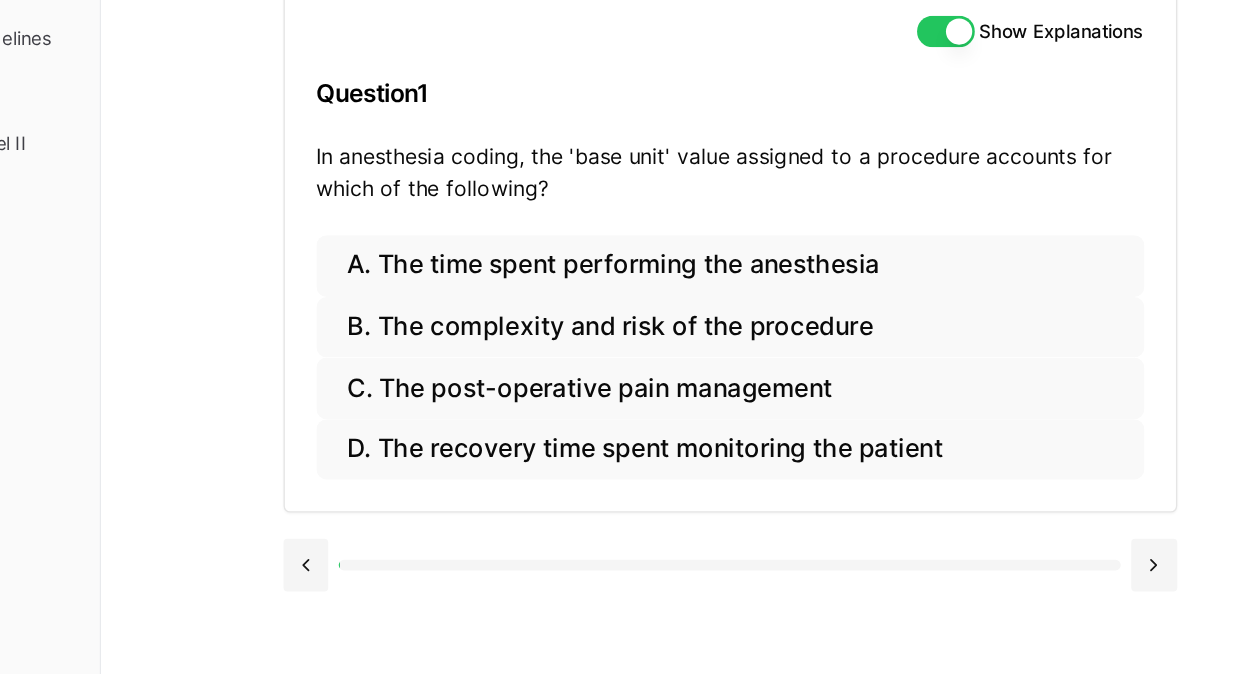 scroll, scrollTop: 184, scrollLeft: 0, axis: vertical 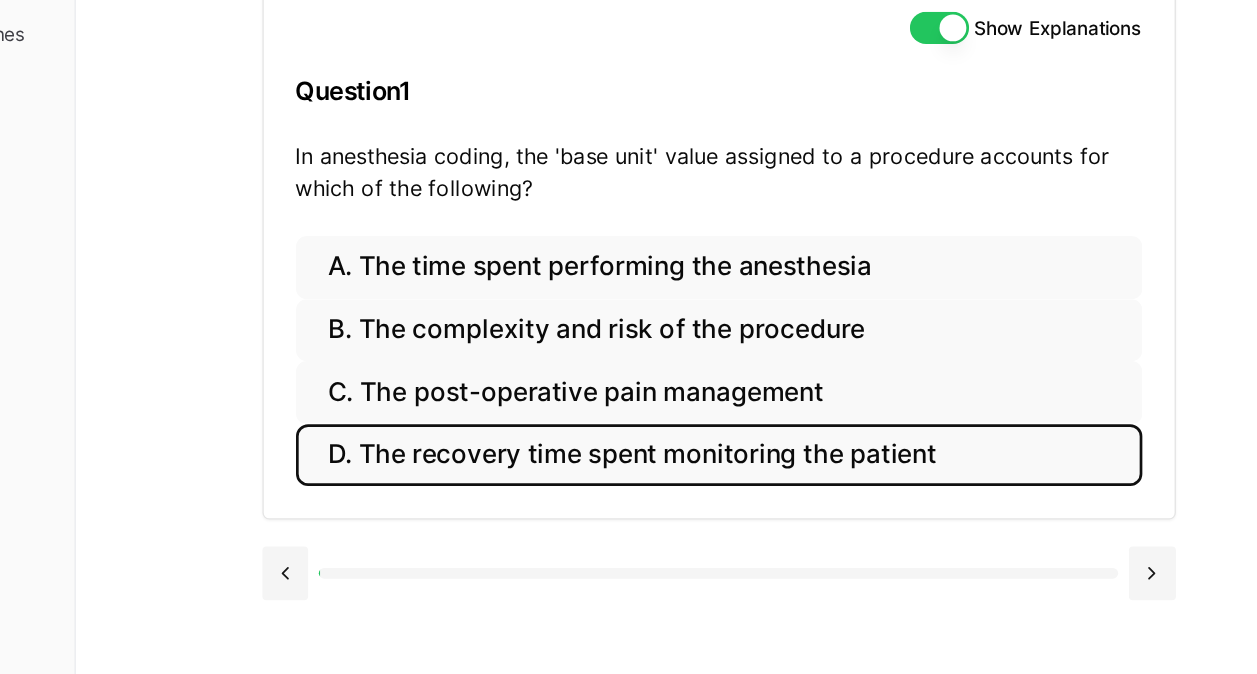 click on "D. The recovery time spent monitoring the patient" at bounding box center (679, 387) 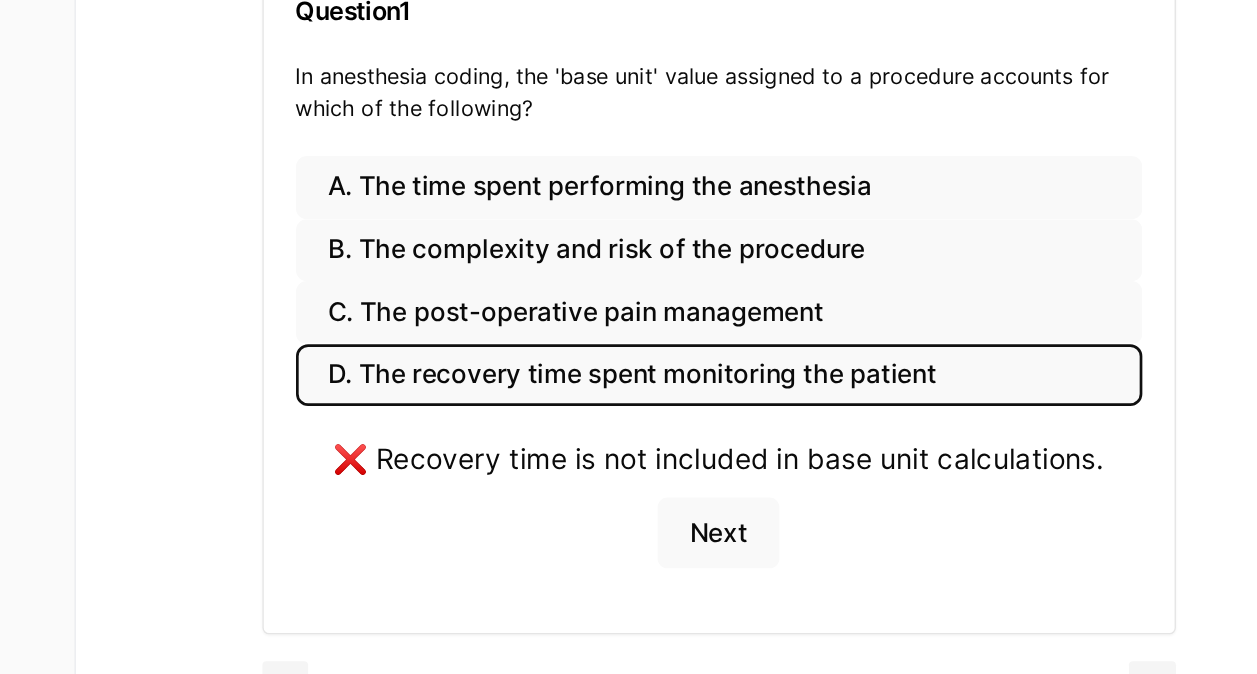 scroll, scrollTop: 183, scrollLeft: 0, axis: vertical 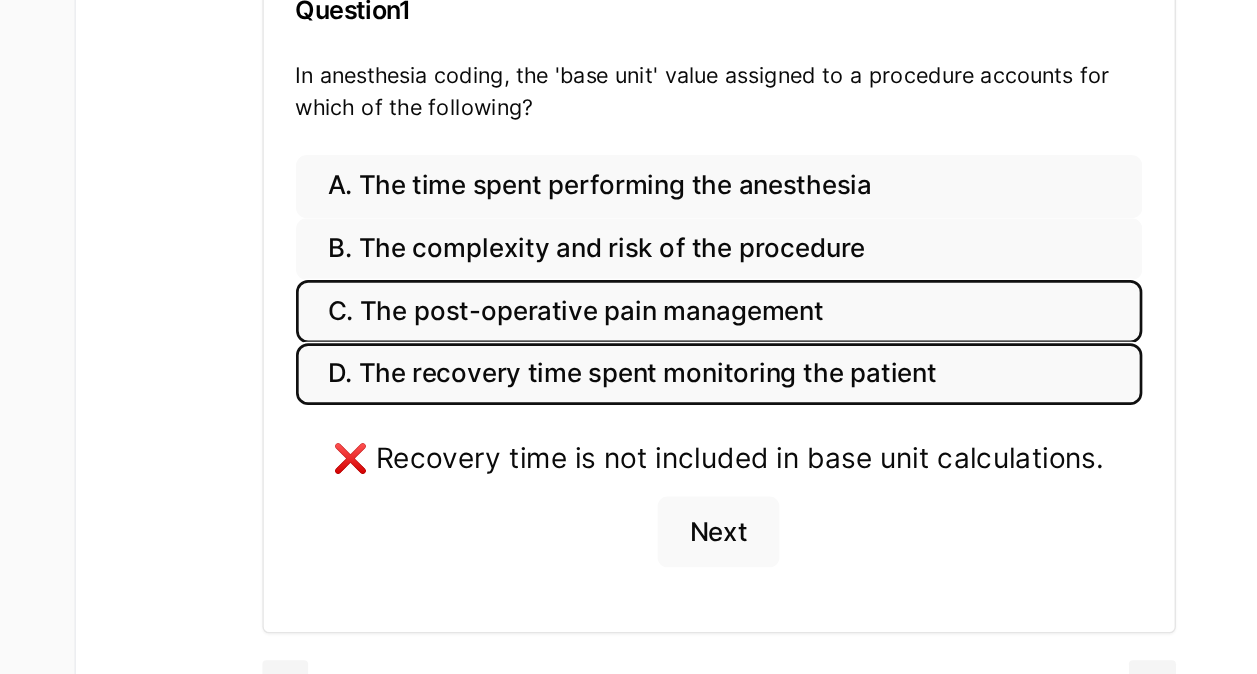 click on "C. The post-operative pain management" at bounding box center [679, 340] 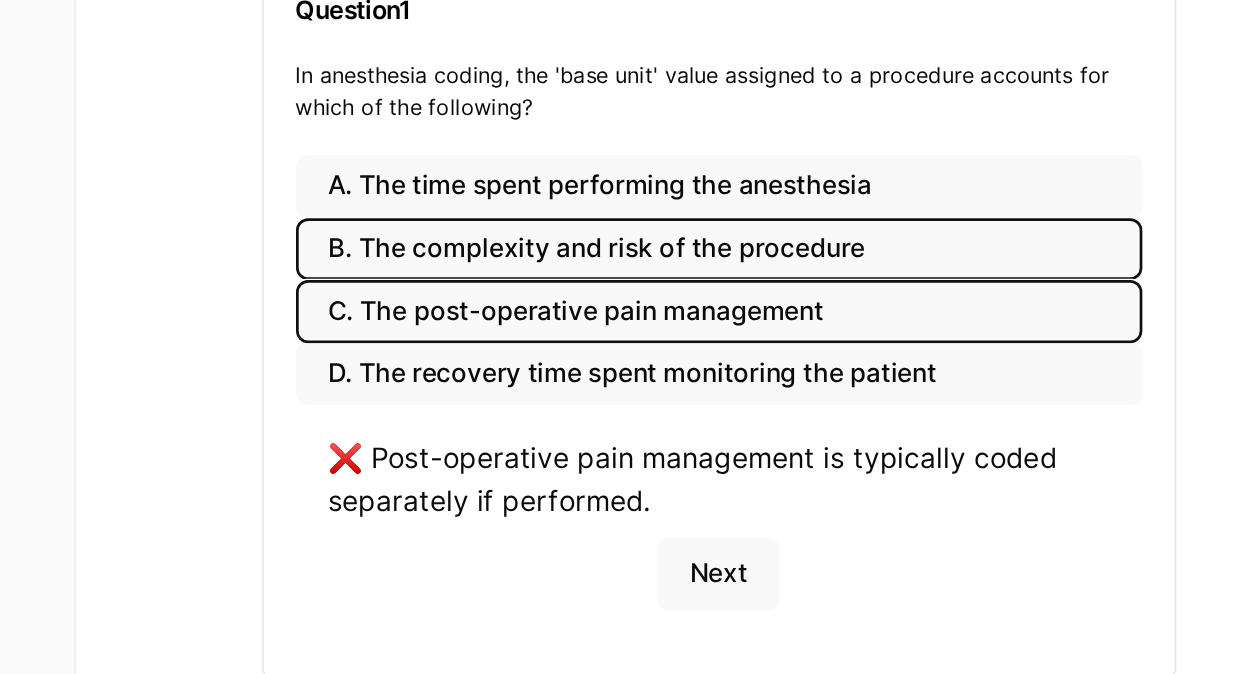 click on "B. The complexity and risk of the procedure" at bounding box center (679, 294) 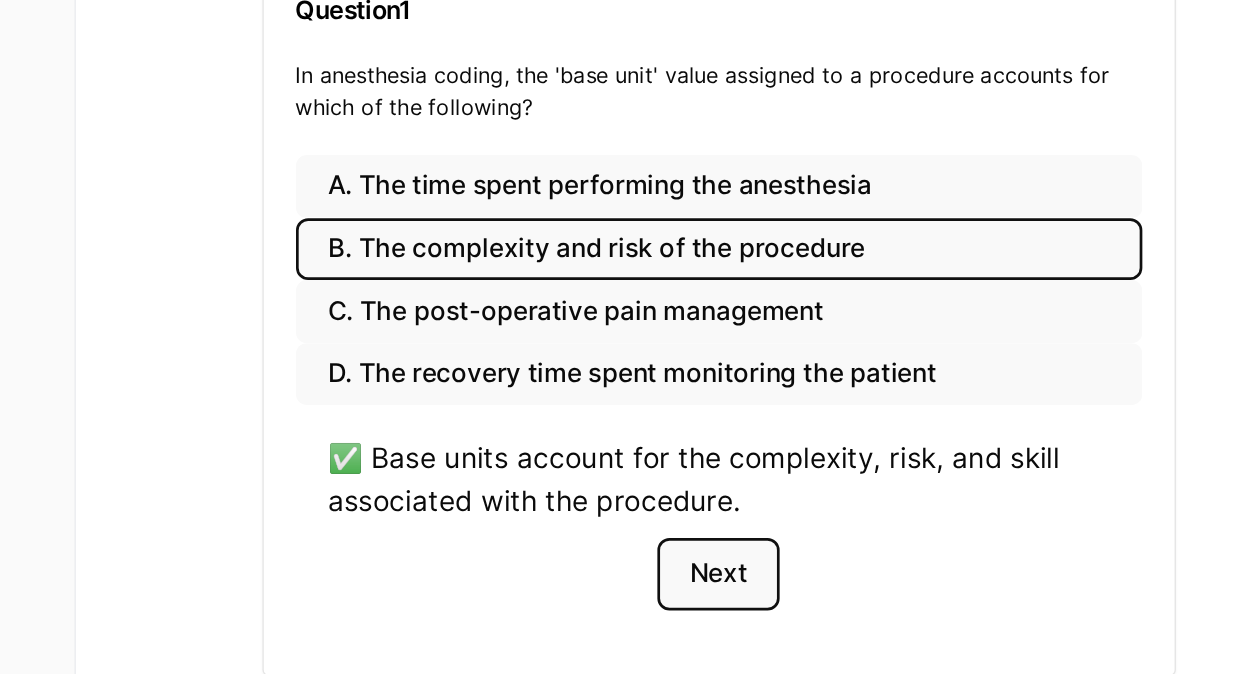click on "Next" at bounding box center [678, 536] 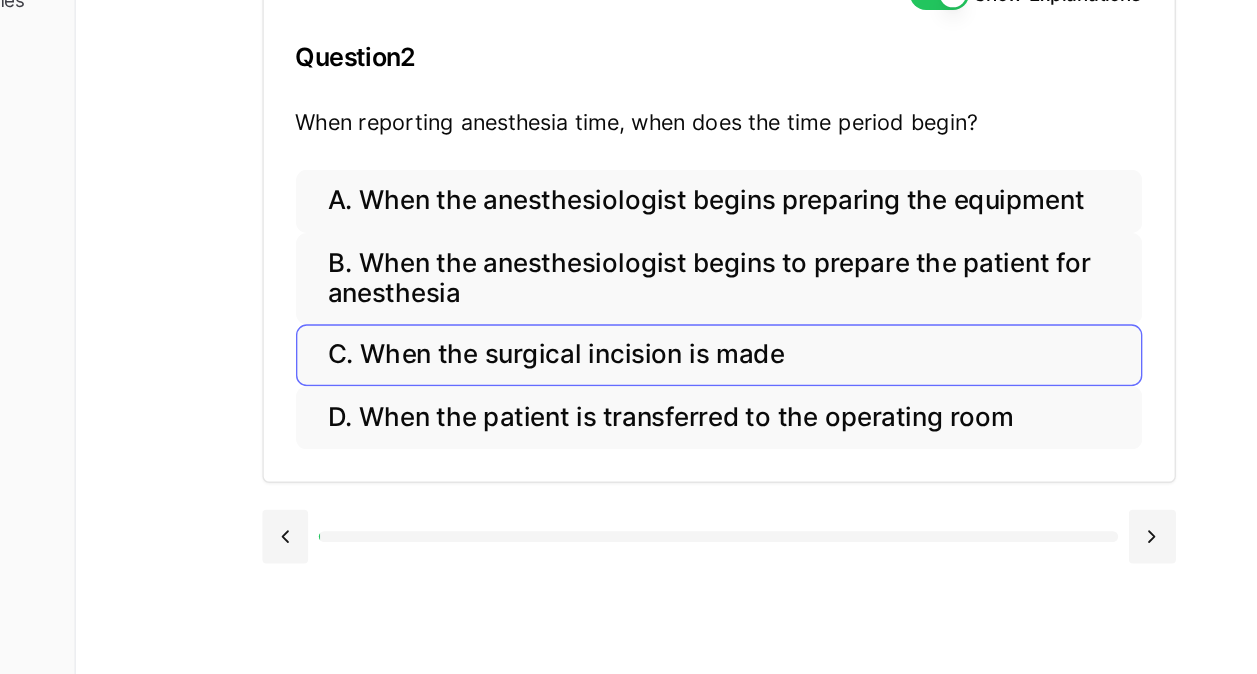 scroll, scrollTop: 183, scrollLeft: 0, axis: vertical 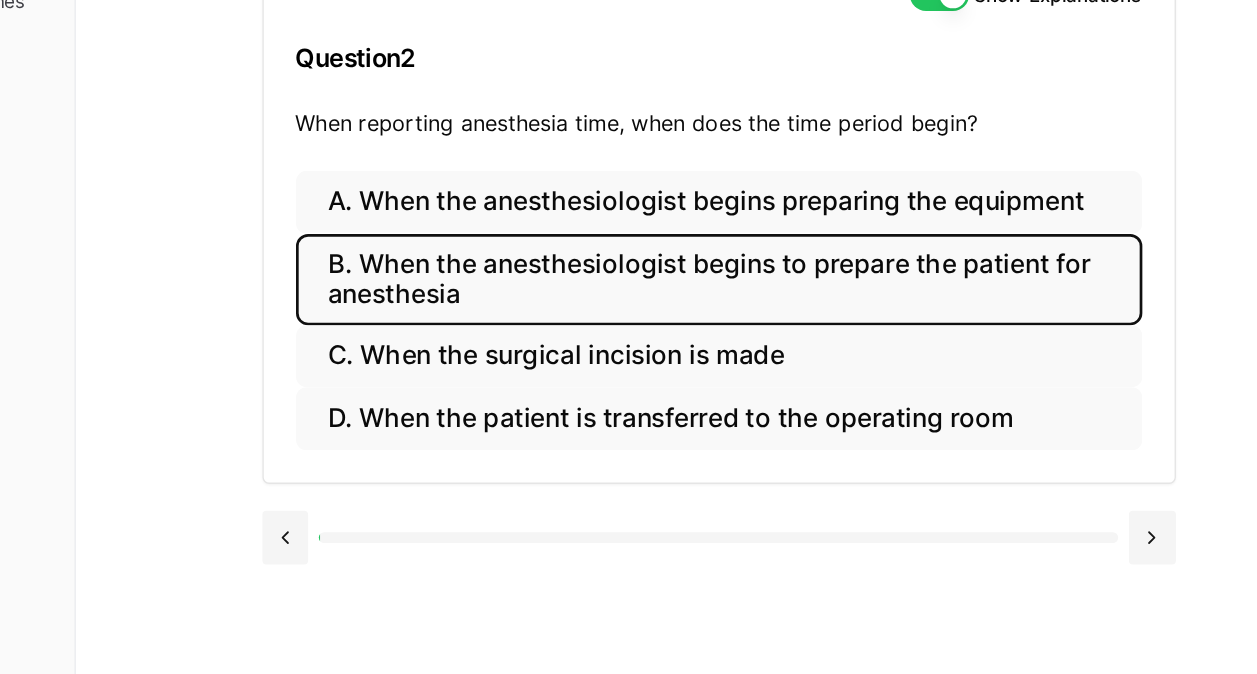 click on "B. When the anesthesiologist begins to prepare the patient for anesthesia" at bounding box center (679, 281) 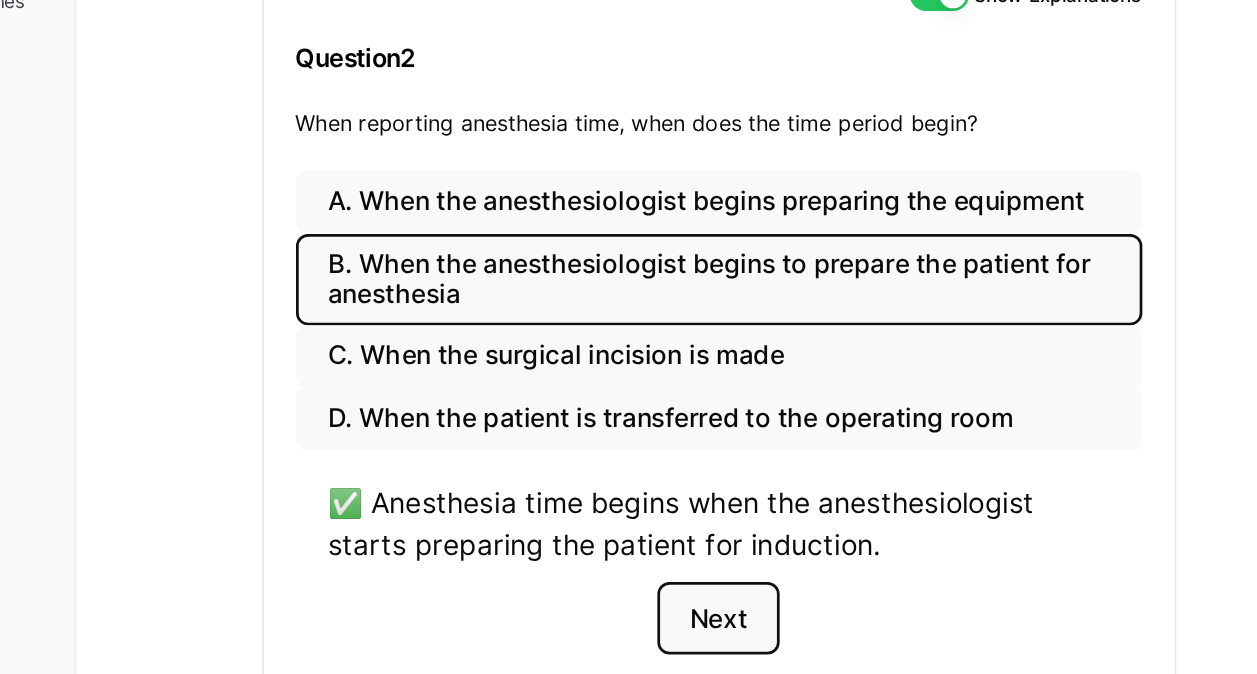 click on "Next" at bounding box center (678, 533) 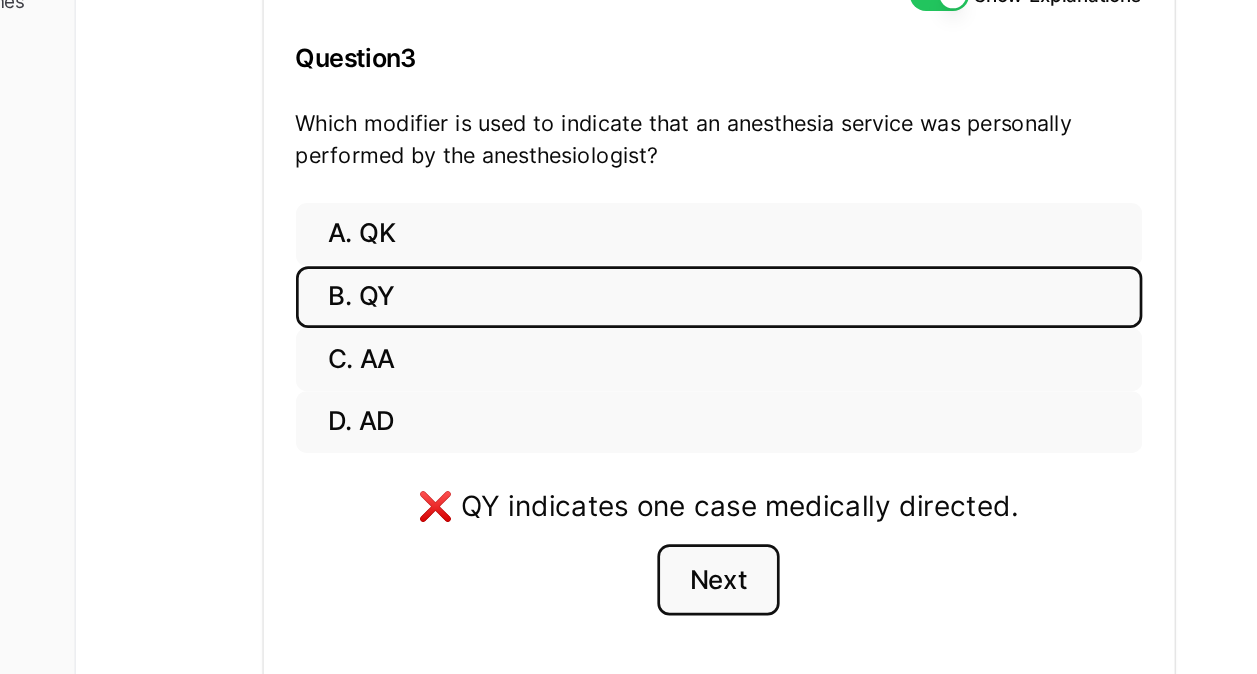 click on "Next" at bounding box center [678, 505] 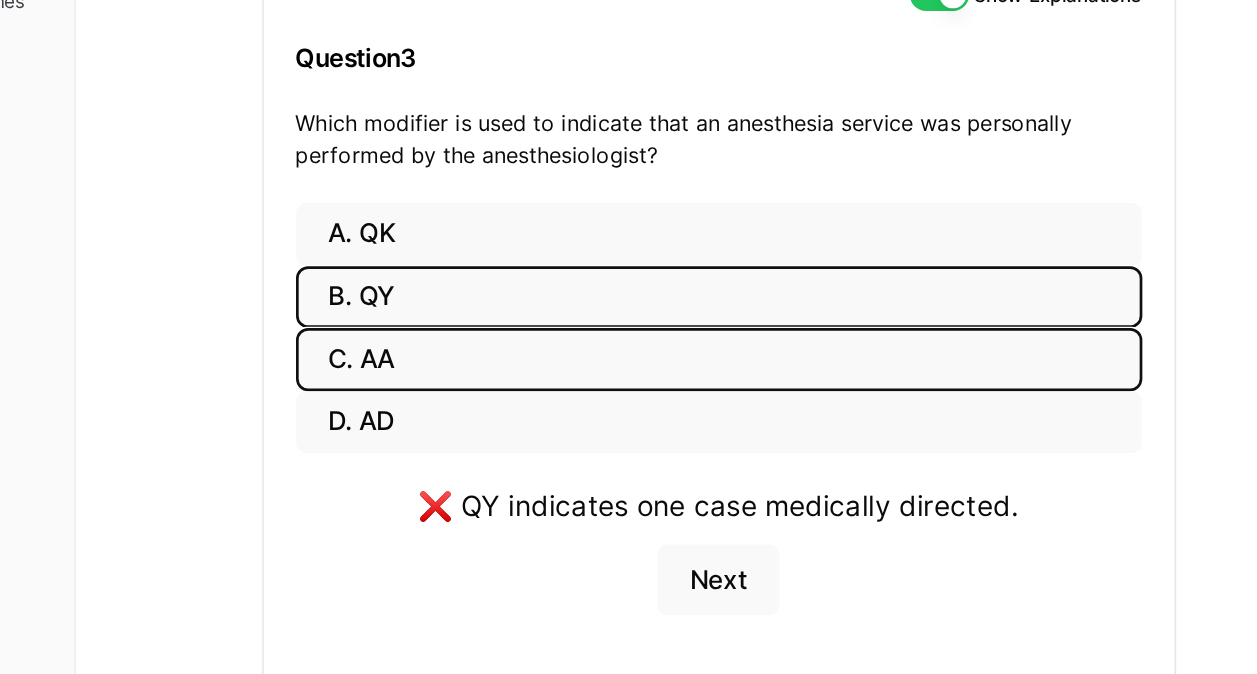 click on "C. AA" at bounding box center [679, 340] 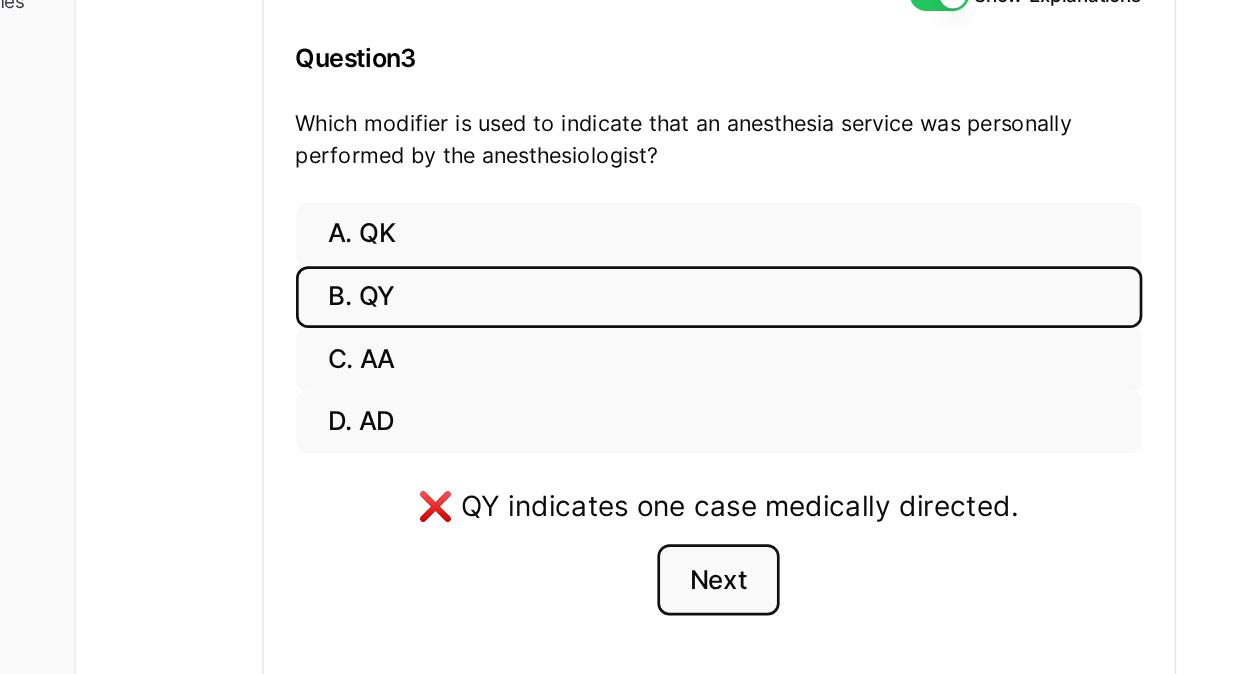click on "Next" at bounding box center (678, 505) 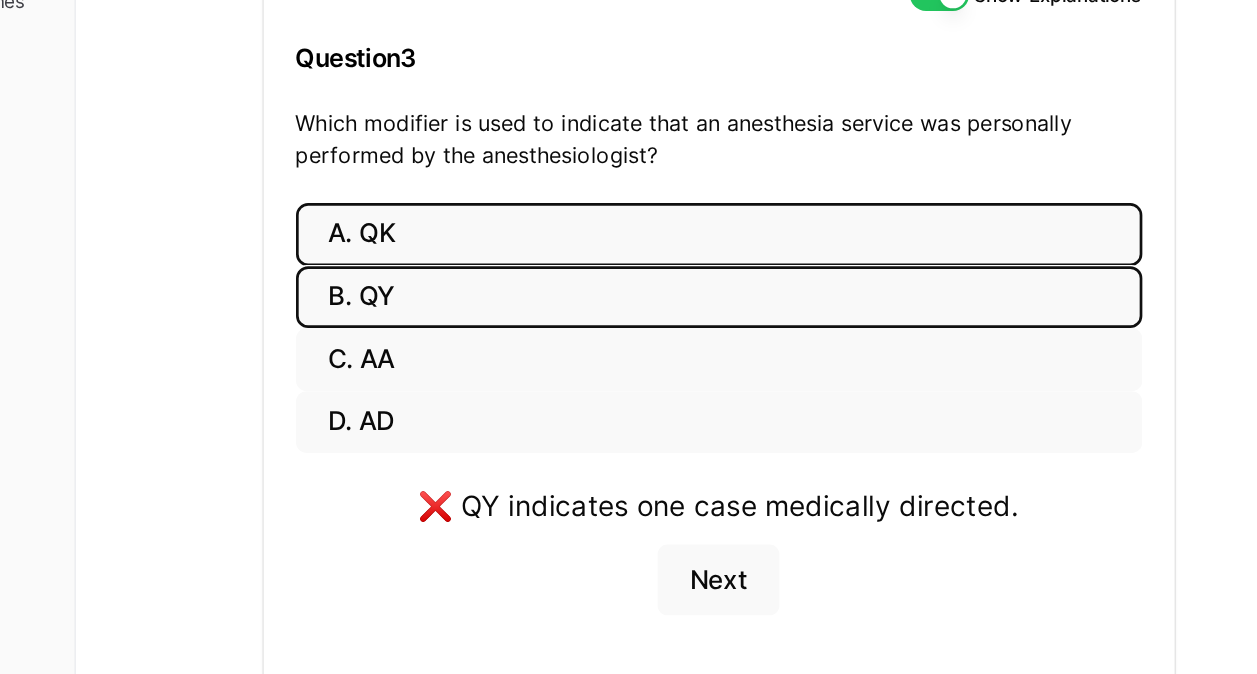 click on "A. QK" at bounding box center [679, 247] 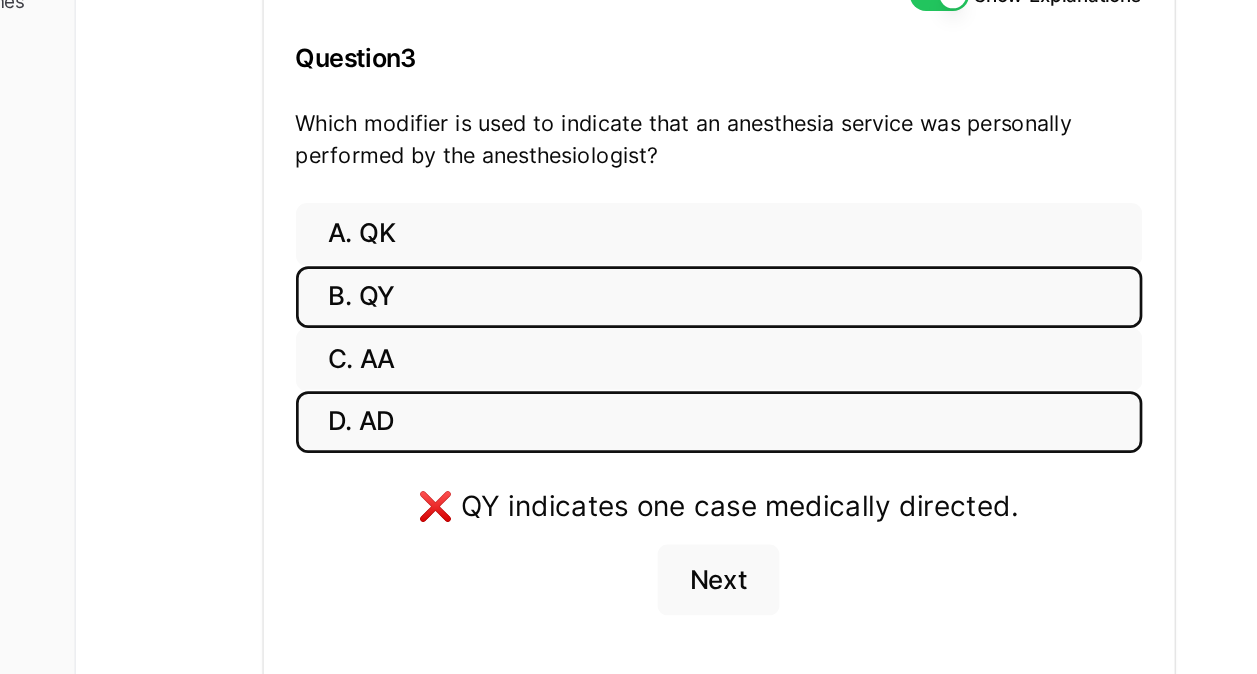 click on "D. AD" at bounding box center [679, 387] 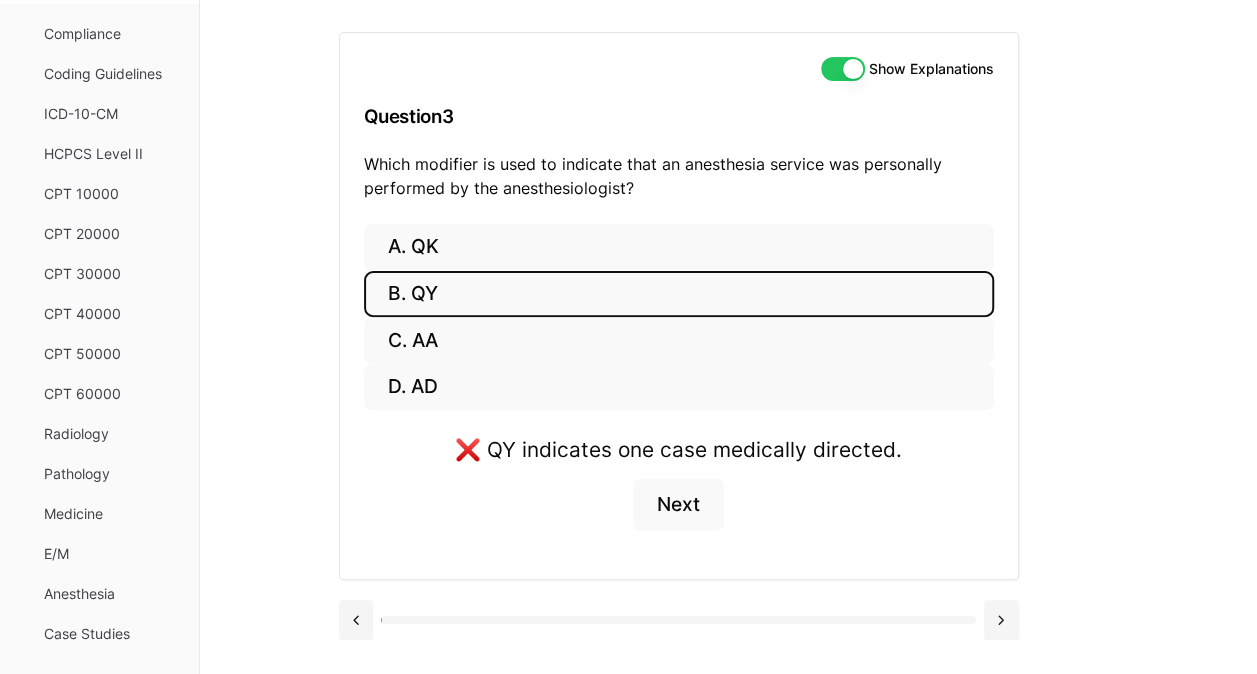 click on "B. QY" at bounding box center [679, 294] 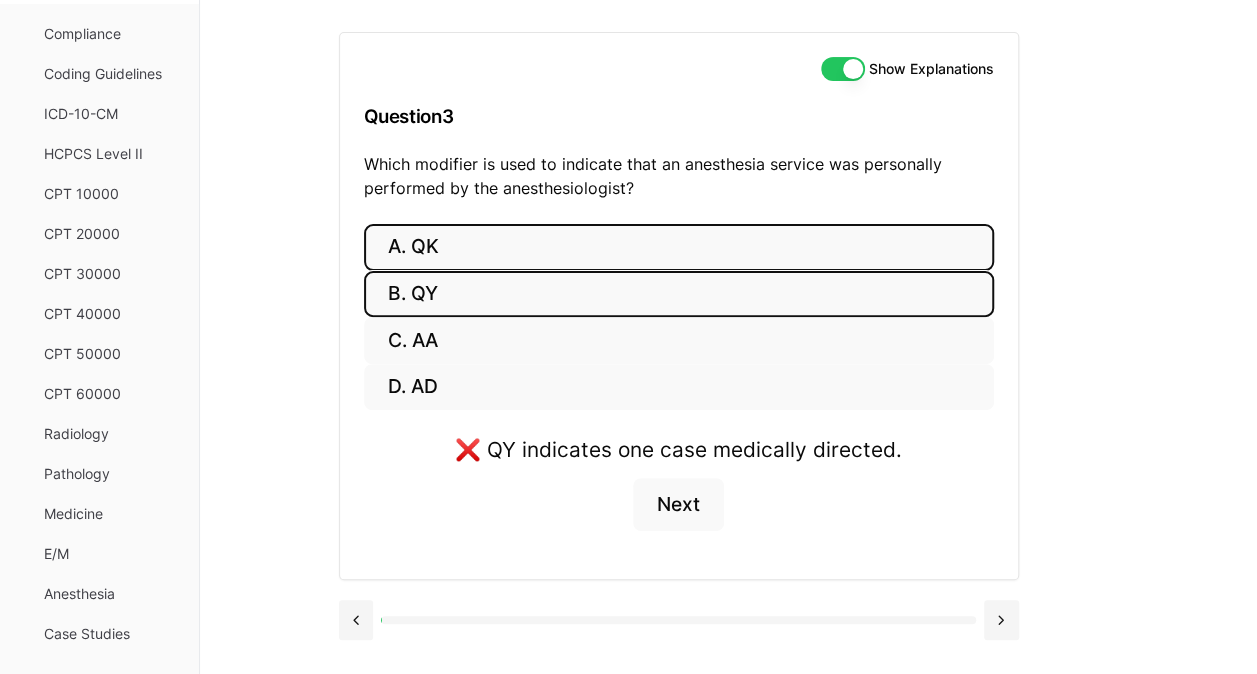 click on "A. QK" at bounding box center (679, 247) 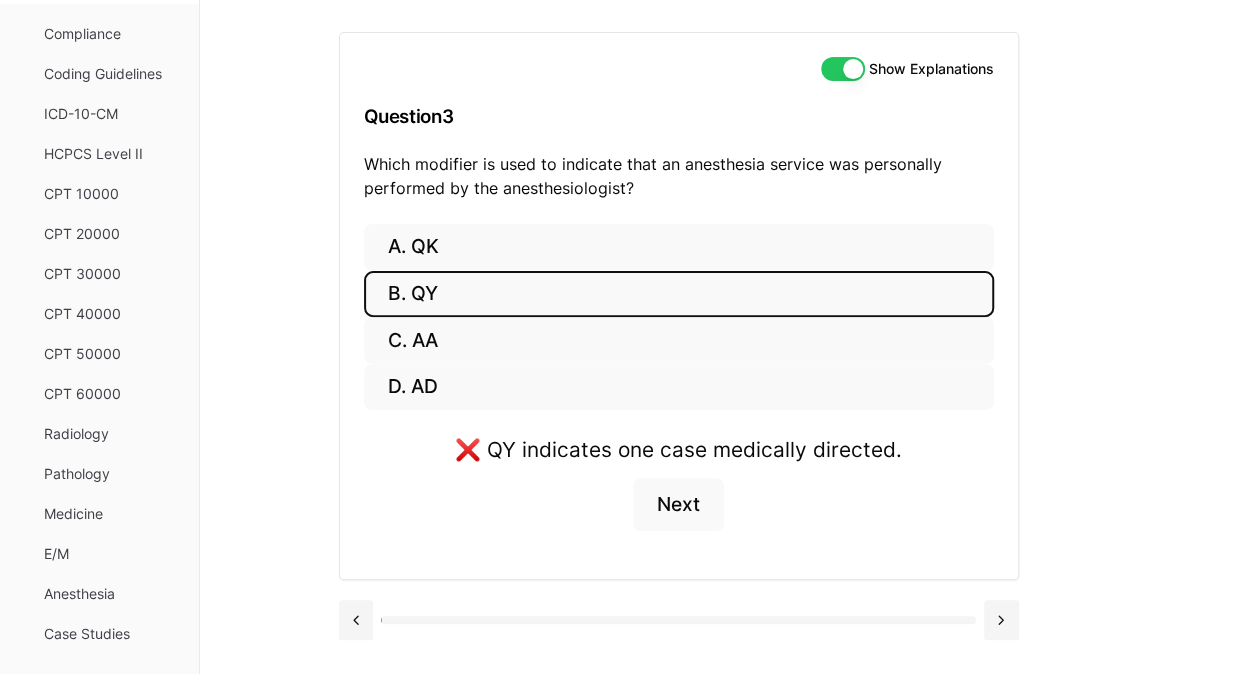click on "Show Explanations" at bounding box center (843, 69) 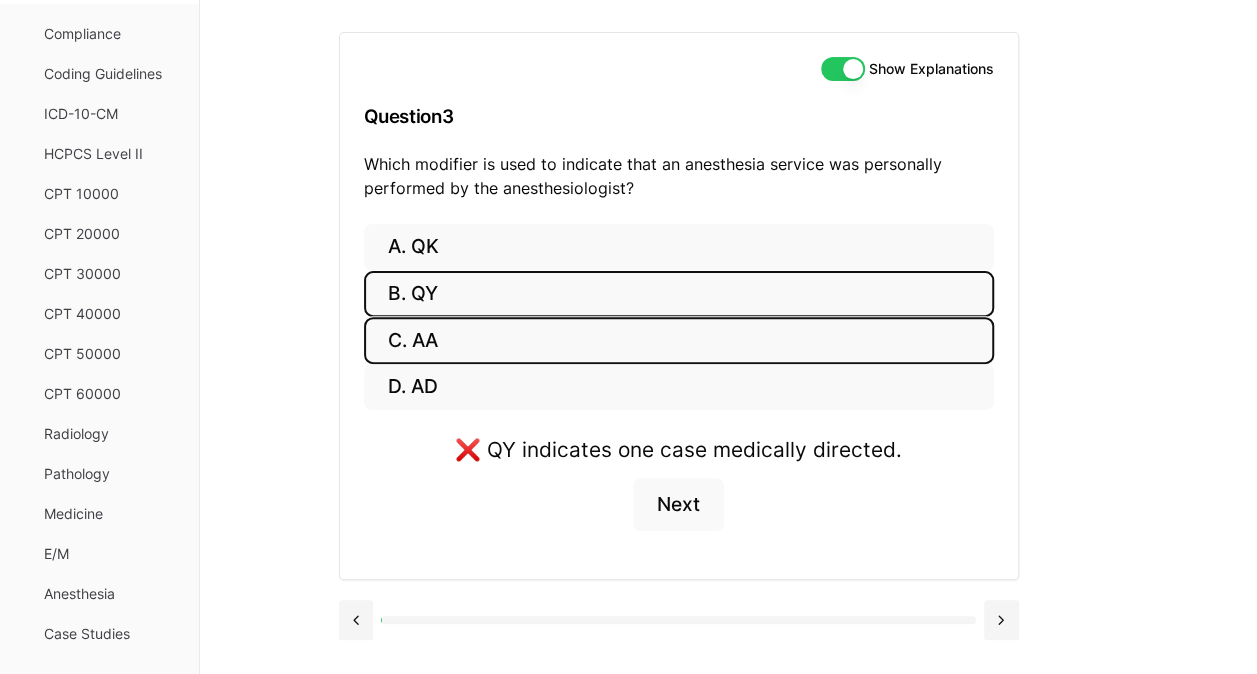 click on "C. AA" at bounding box center [679, 340] 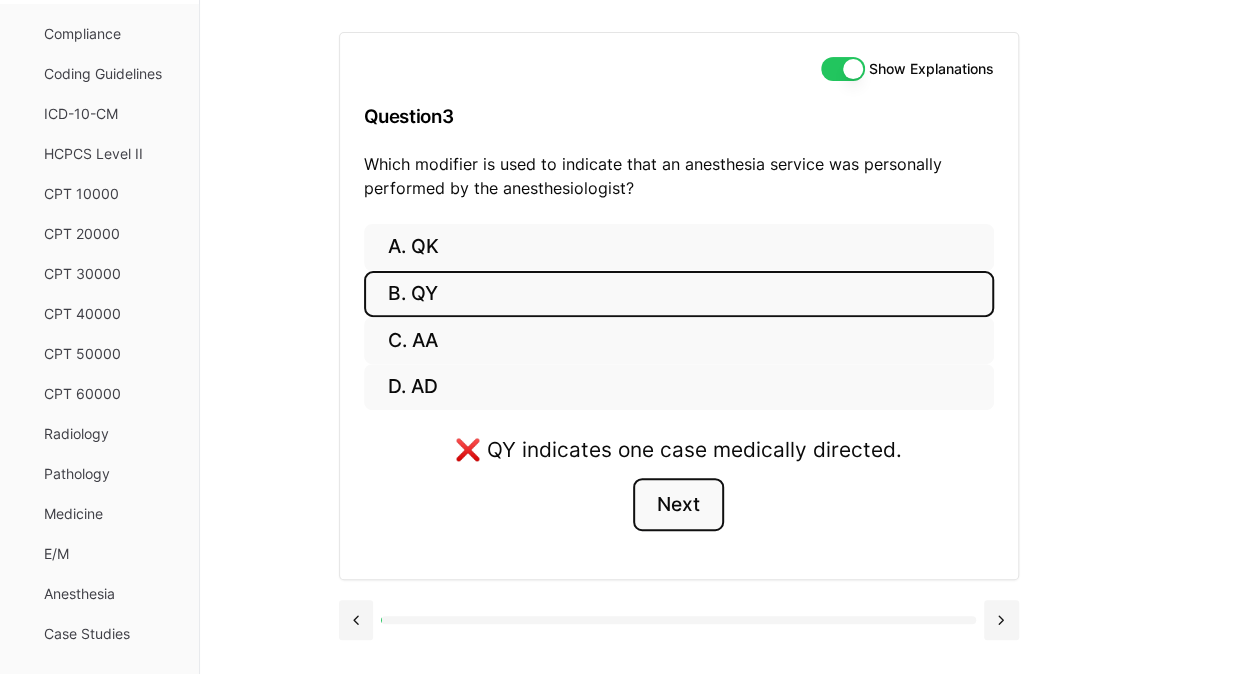 click on "Next" at bounding box center (678, 505) 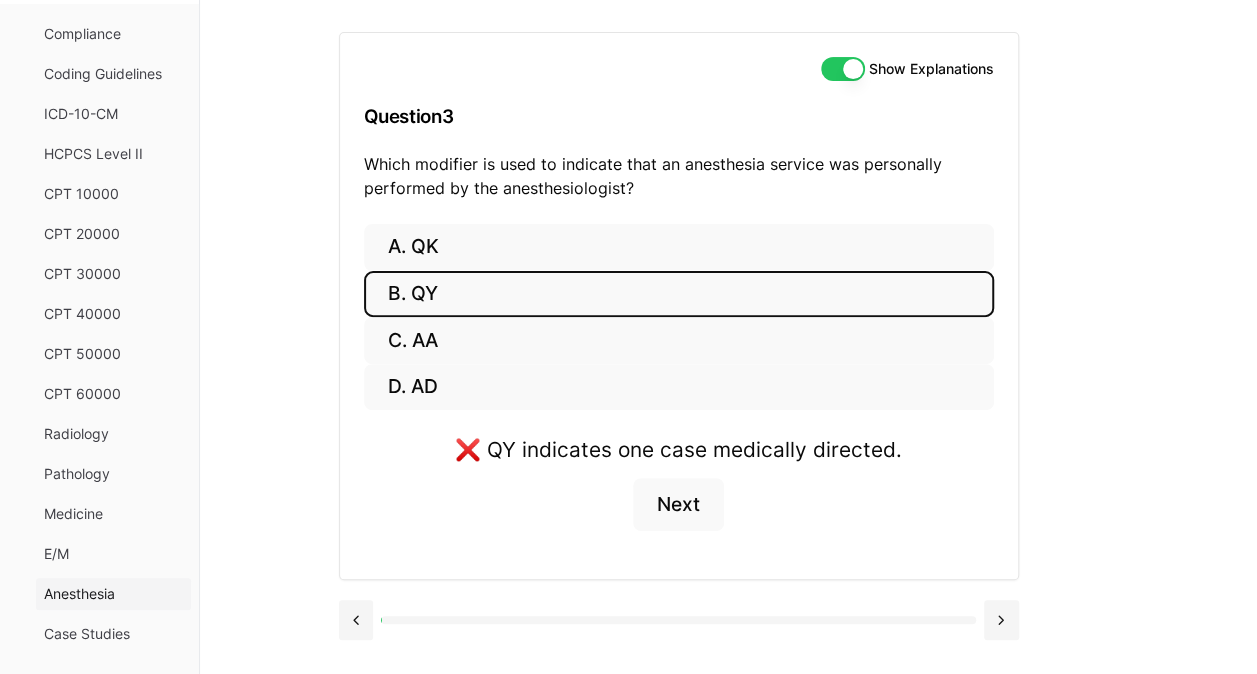 click on "Anesthesia" at bounding box center [113, 594] 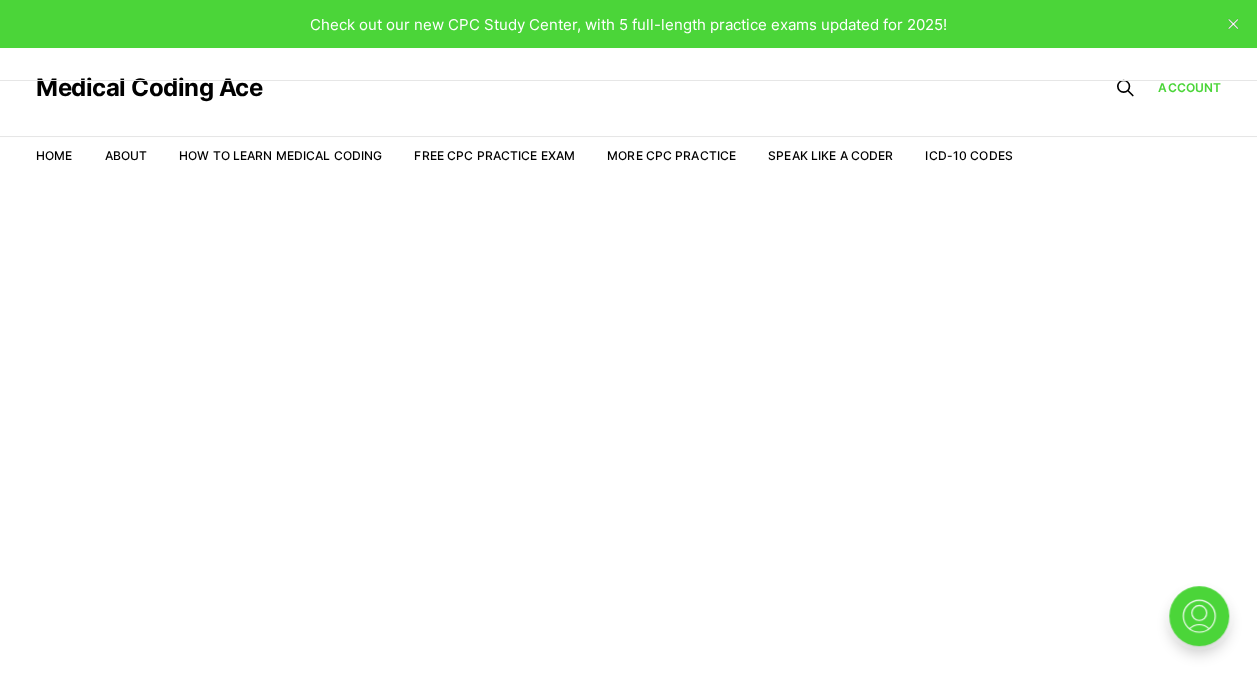scroll, scrollTop: 0, scrollLeft: 0, axis: both 